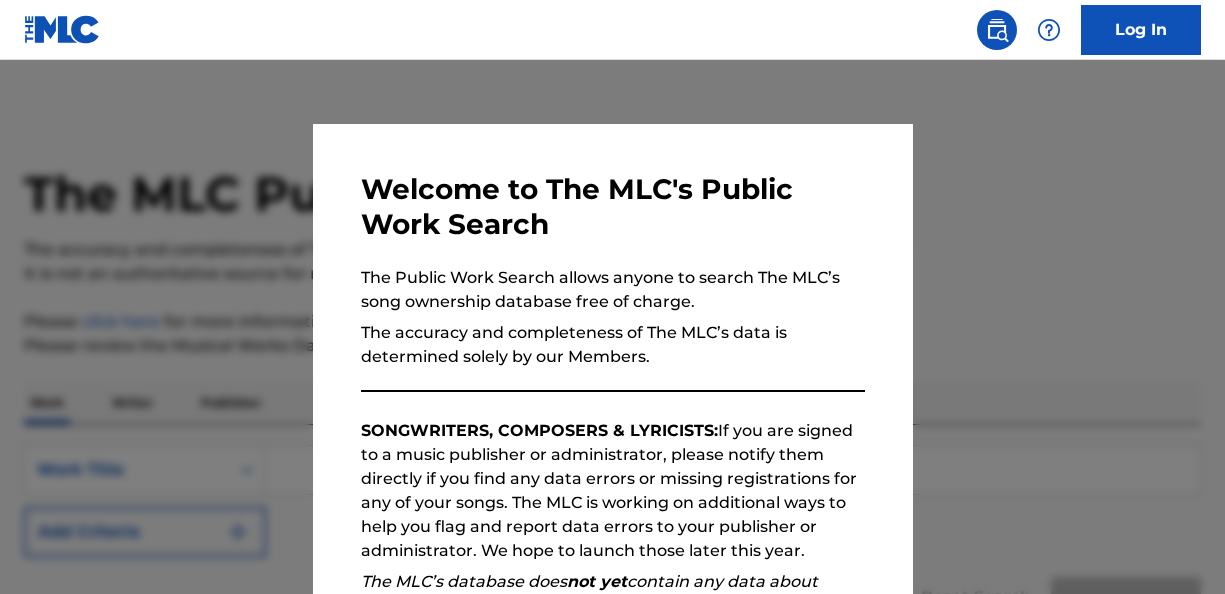 scroll, scrollTop: 0, scrollLeft: 0, axis: both 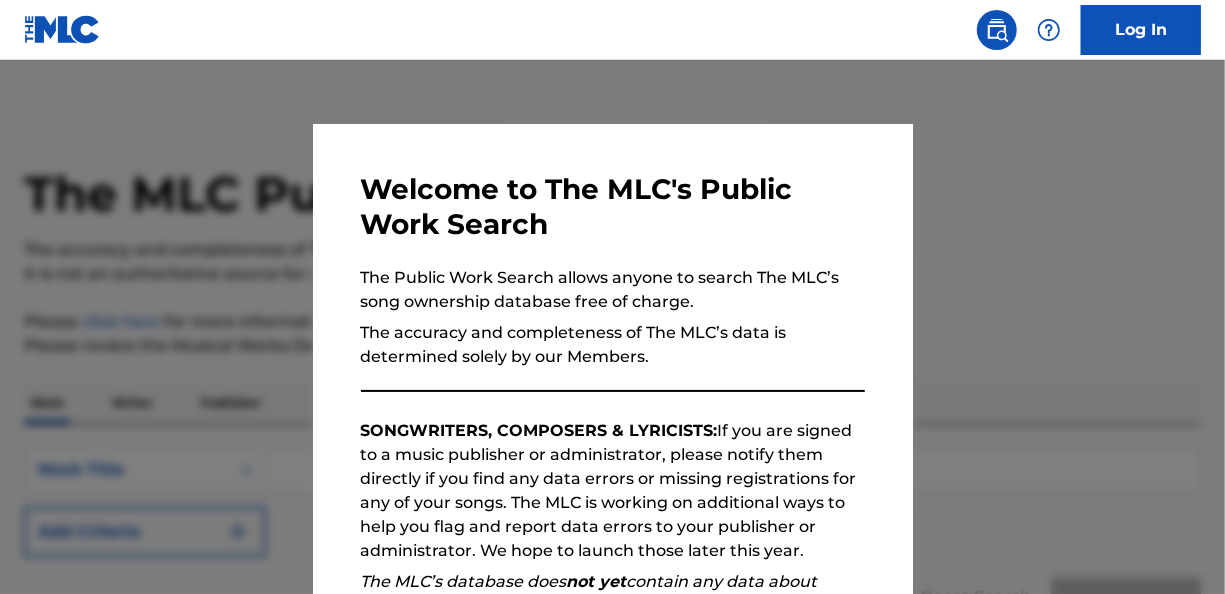 click on "Continue" at bounding box center [775, 837] 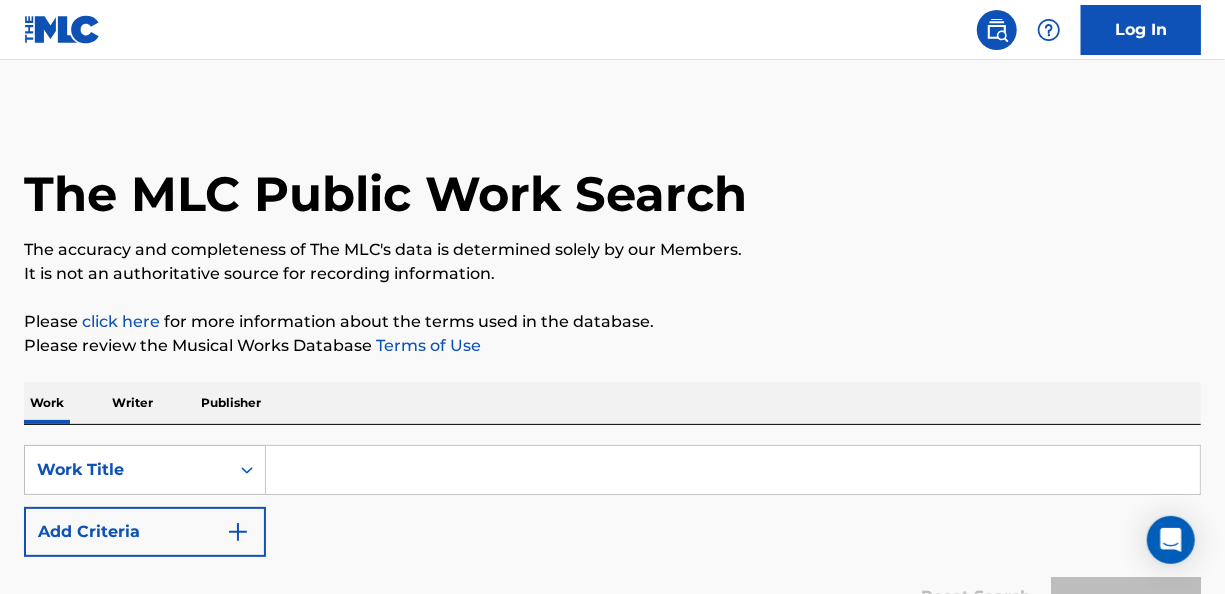 scroll, scrollTop: 0, scrollLeft: 0, axis: both 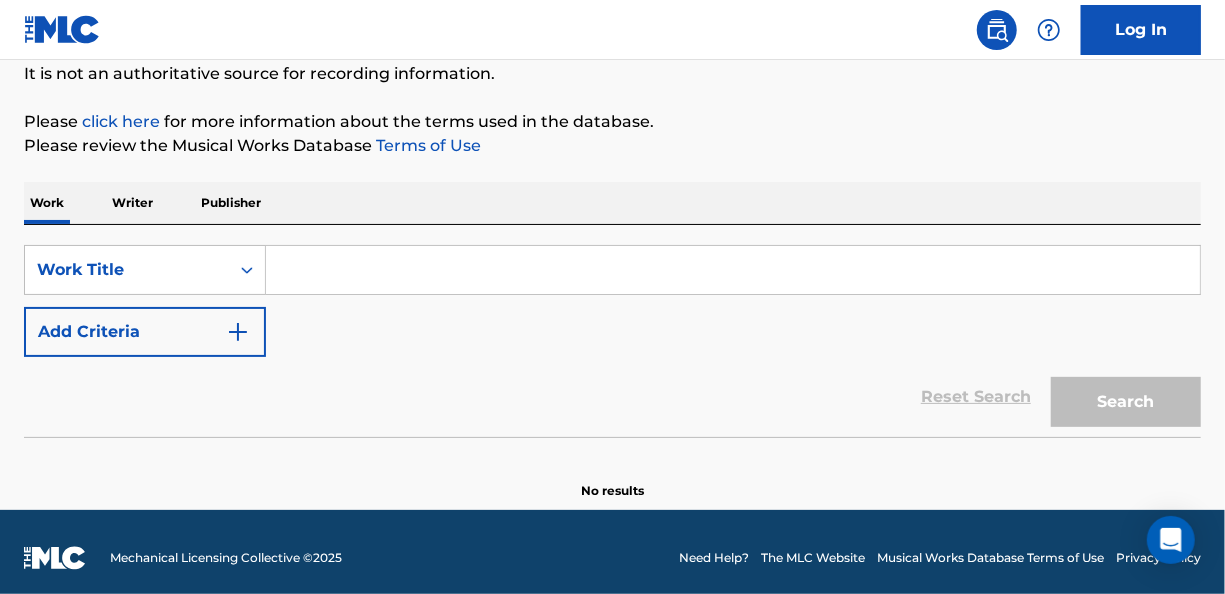 click at bounding box center (733, 270) 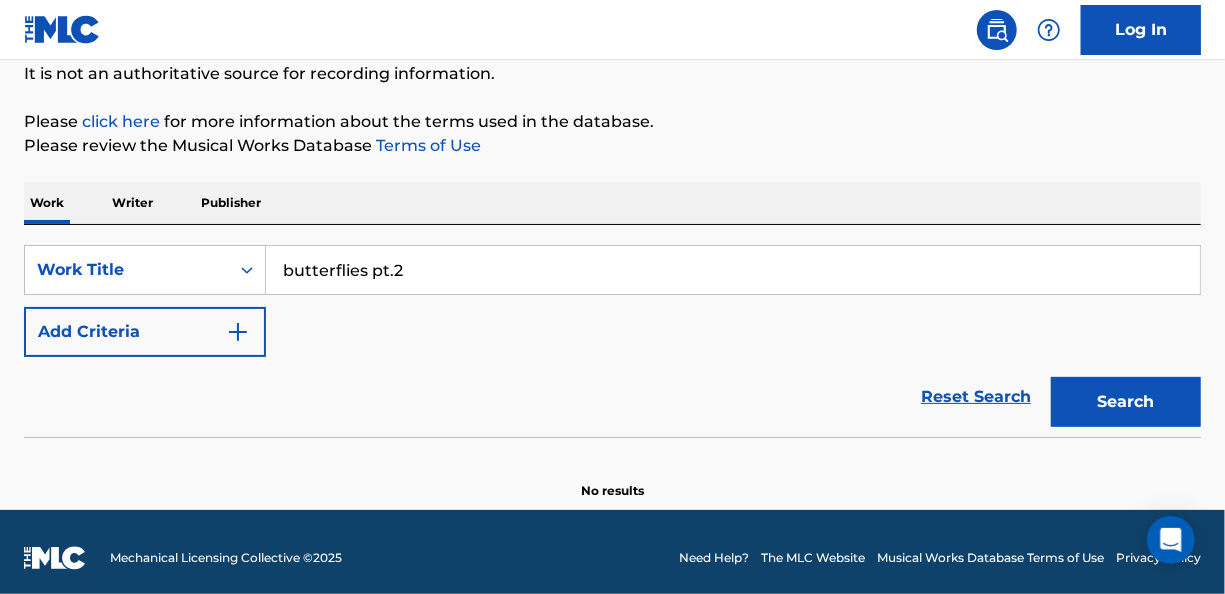 type on "butterflies pt.2" 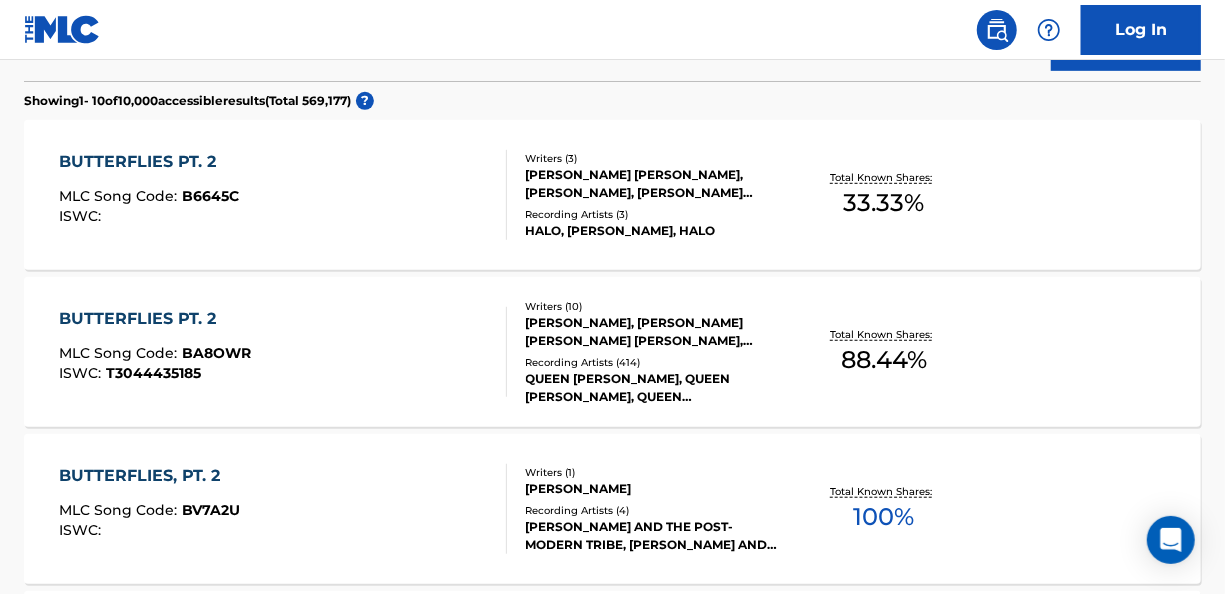 scroll, scrollTop: 600, scrollLeft: 0, axis: vertical 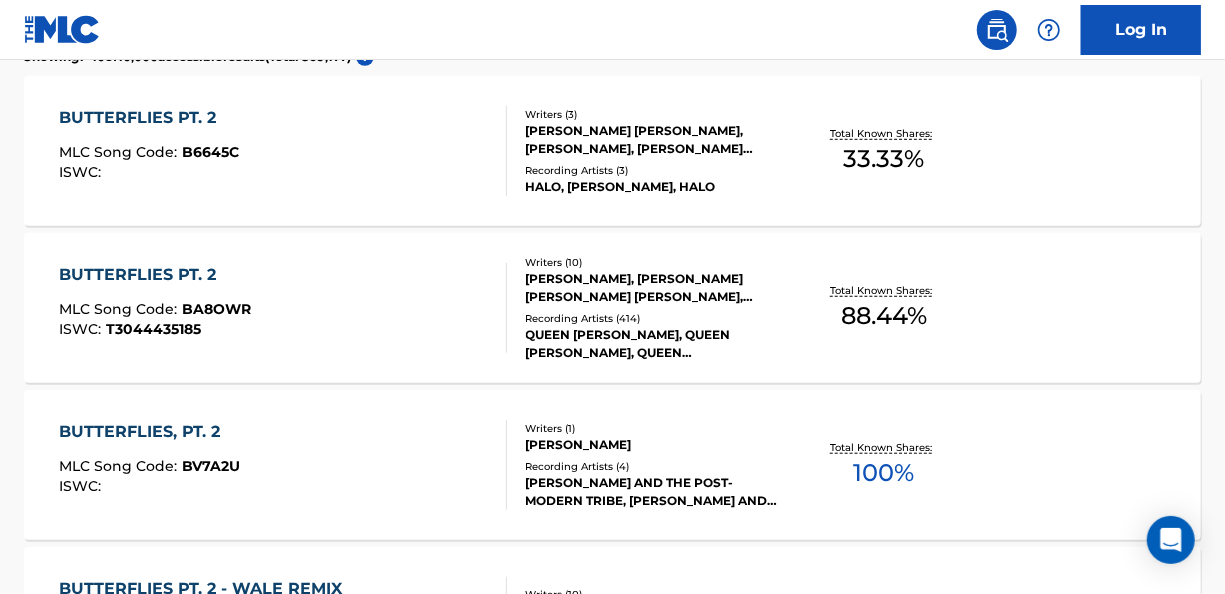 click on "BUTTERFLIES PT. 2" at bounding box center (155, 275) 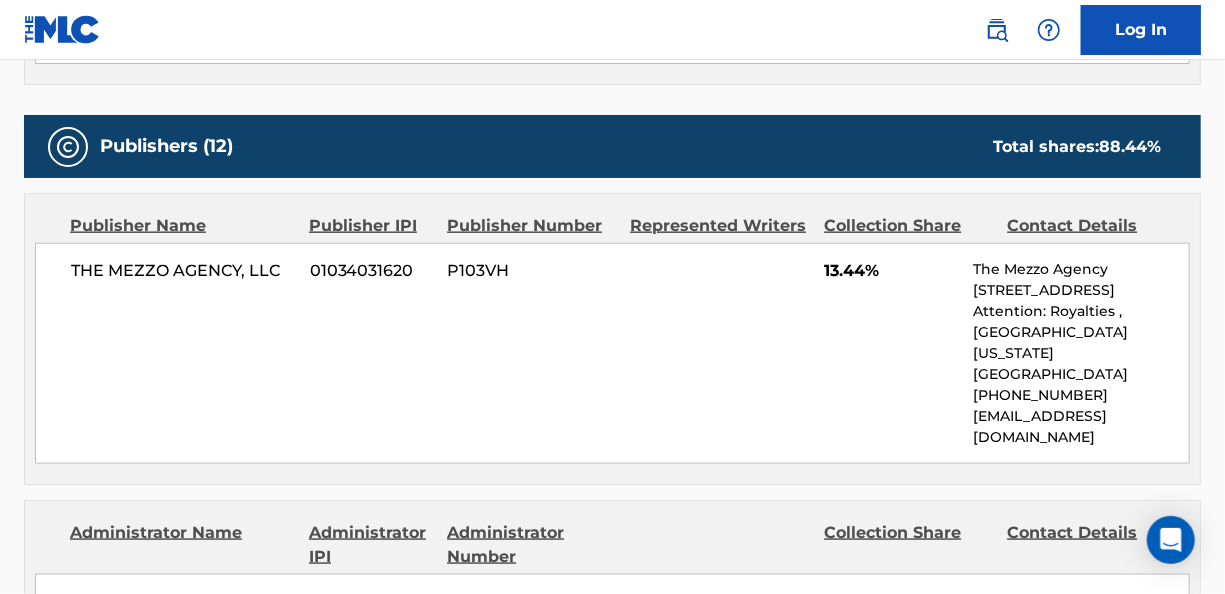 scroll, scrollTop: 1200, scrollLeft: 0, axis: vertical 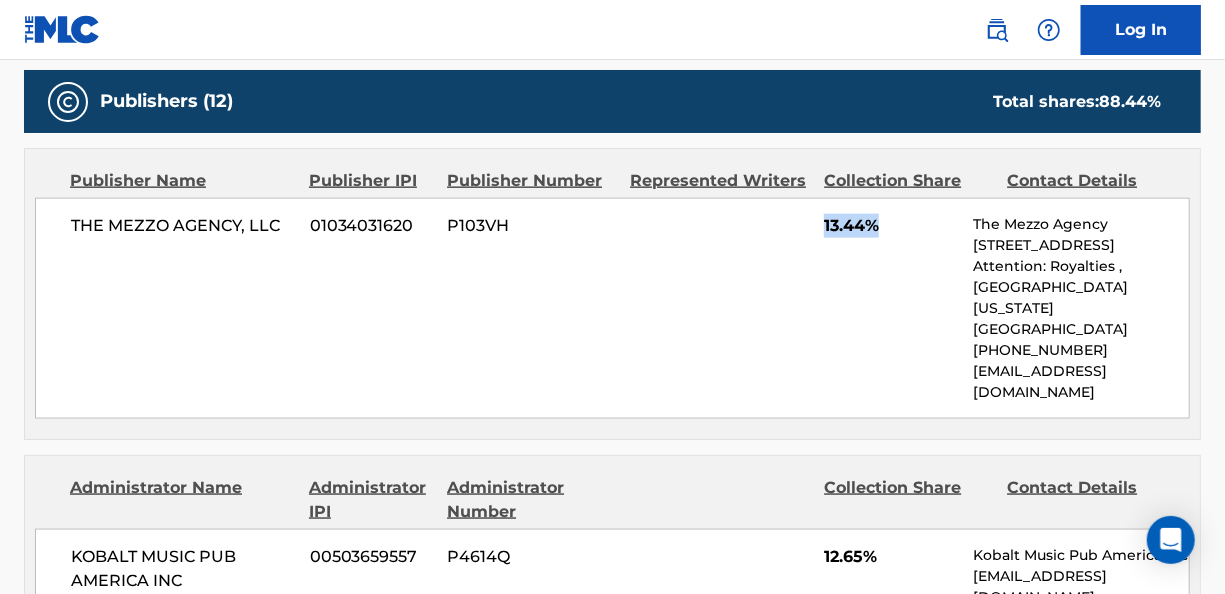 drag, startPoint x: 805, startPoint y: 220, endPoint x: 888, endPoint y: 219, distance: 83.00603 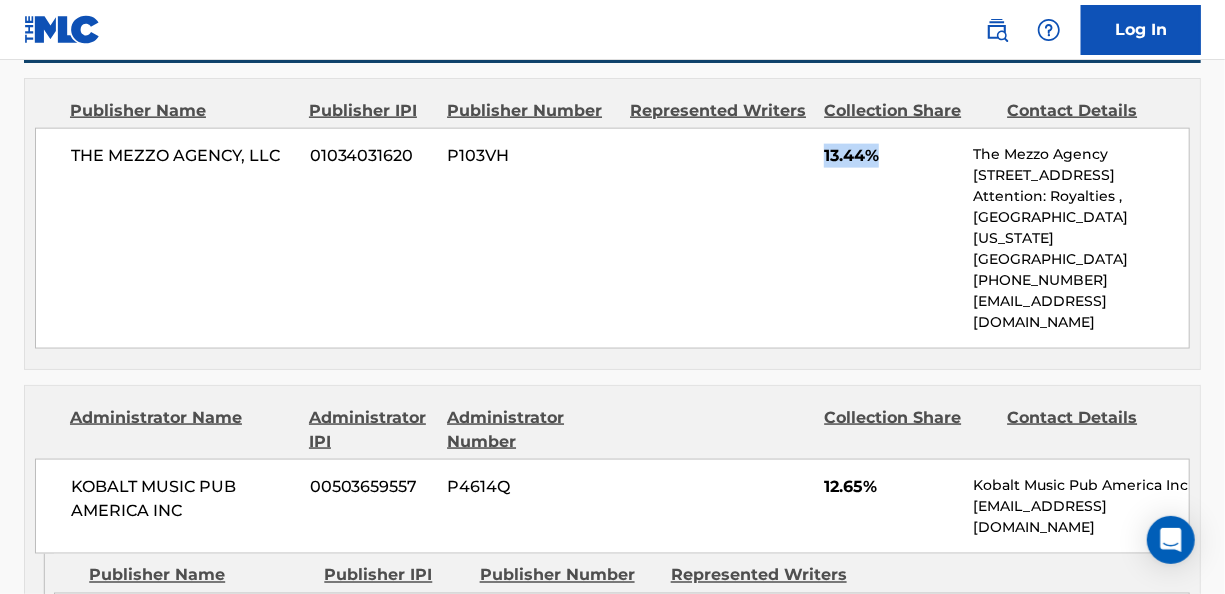 scroll, scrollTop: 1300, scrollLeft: 0, axis: vertical 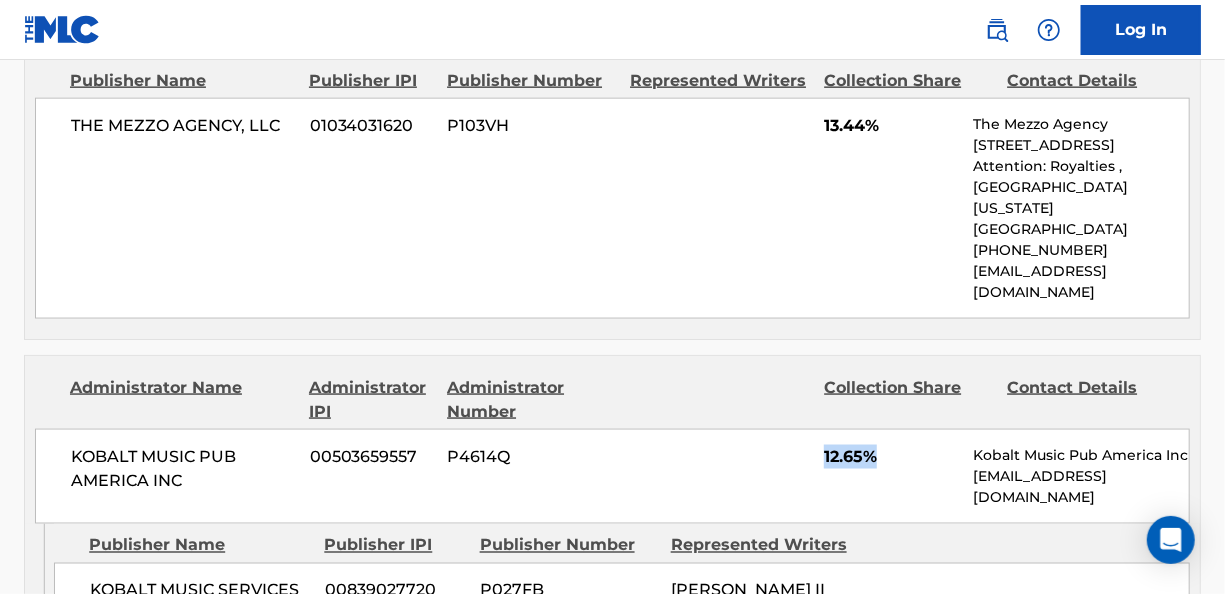 drag, startPoint x: 822, startPoint y: 409, endPoint x: 883, endPoint y: 408, distance: 61.008198 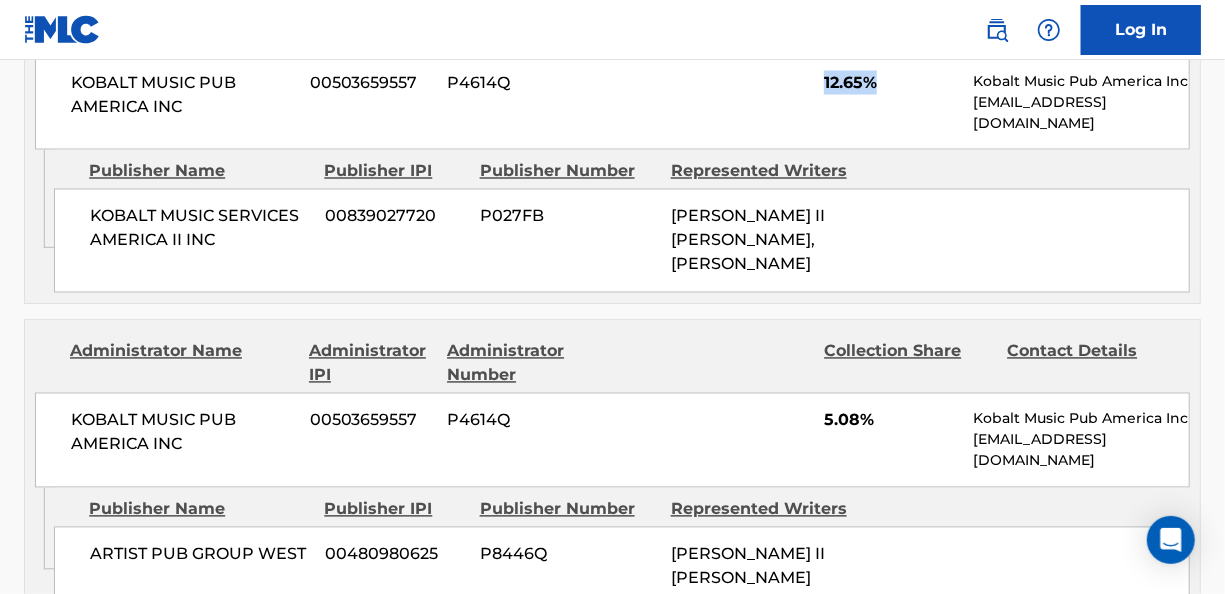 scroll, scrollTop: 1700, scrollLeft: 0, axis: vertical 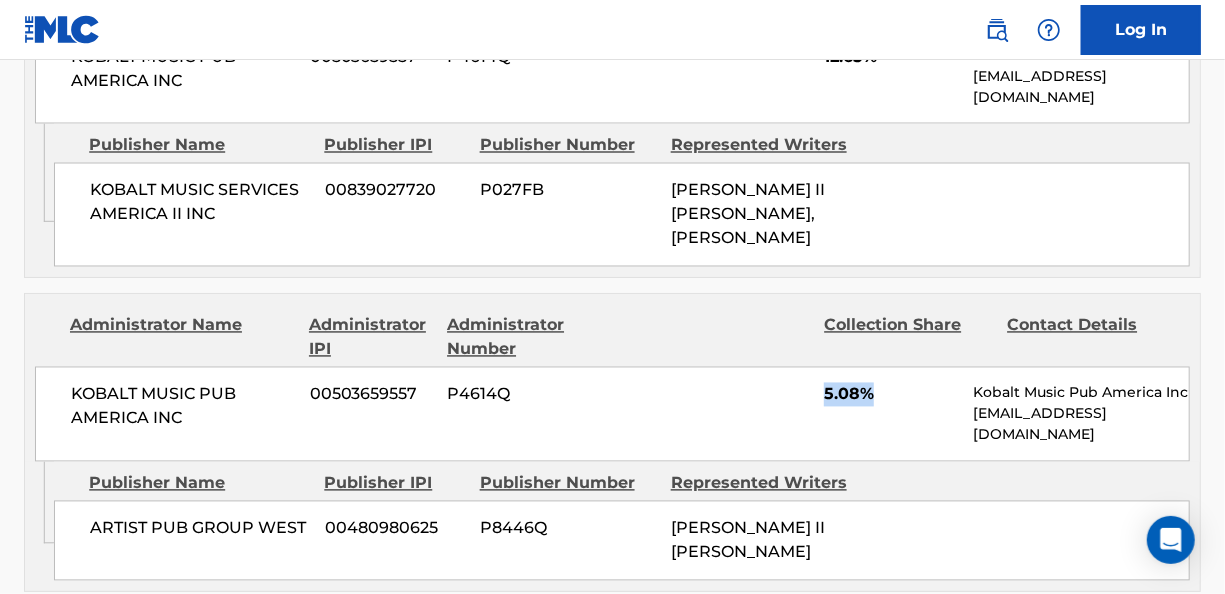 drag, startPoint x: 891, startPoint y: 346, endPoint x: 820, endPoint y: 349, distance: 71.063354 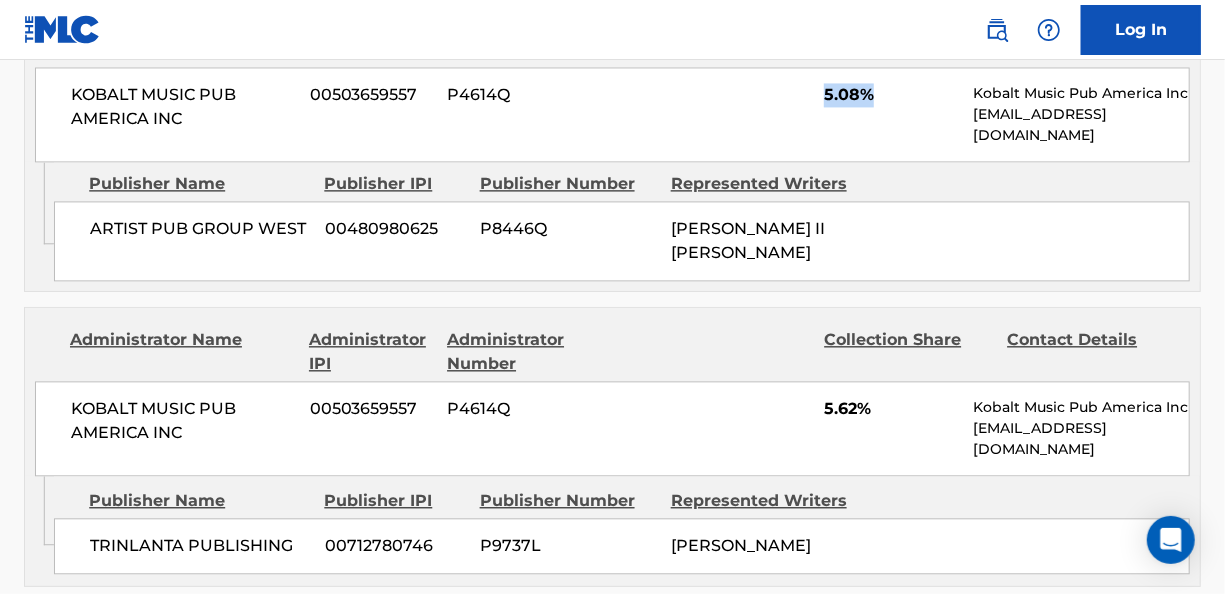 scroll, scrollTop: 2100, scrollLeft: 0, axis: vertical 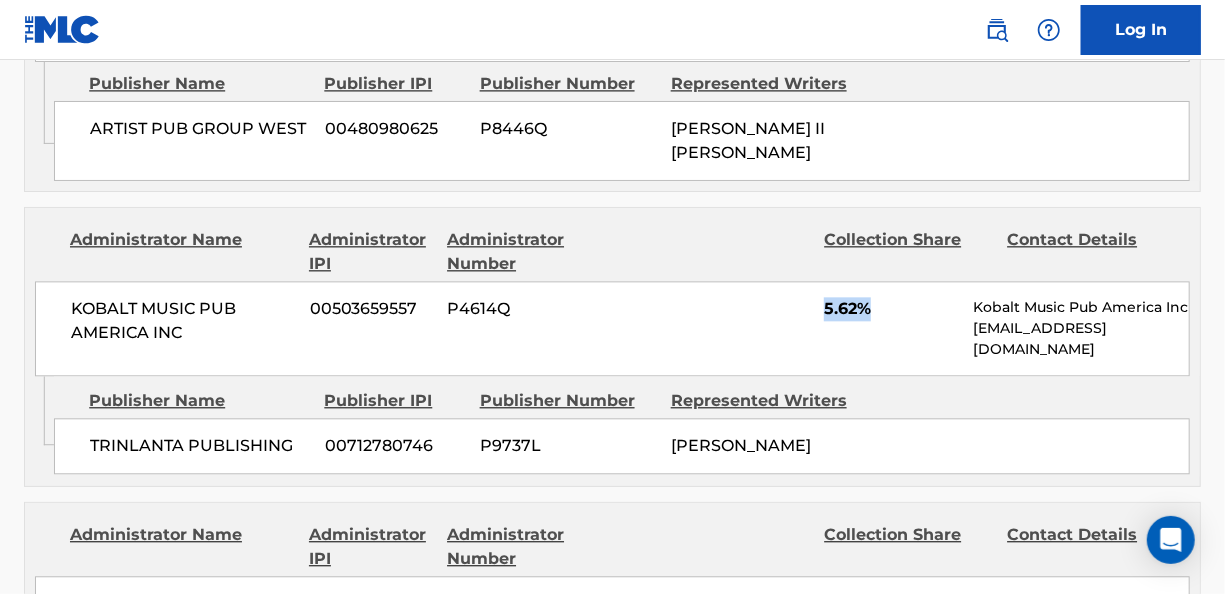 drag, startPoint x: 820, startPoint y: 258, endPoint x: 868, endPoint y: 260, distance: 48.04165 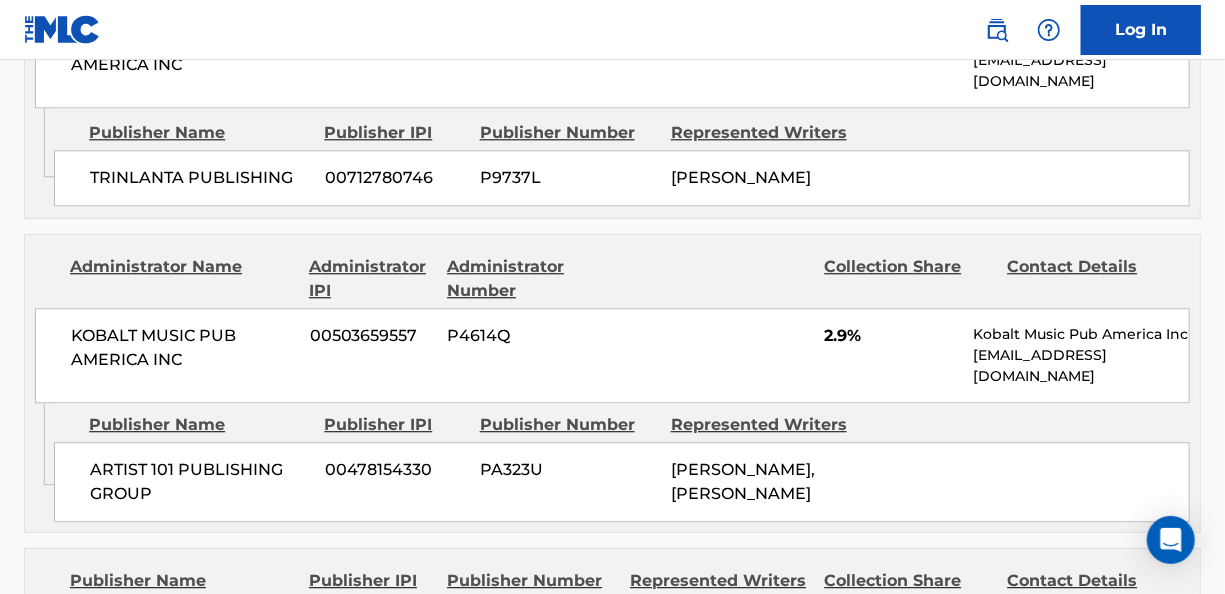 scroll, scrollTop: 2400, scrollLeft: 0, axis: vertical 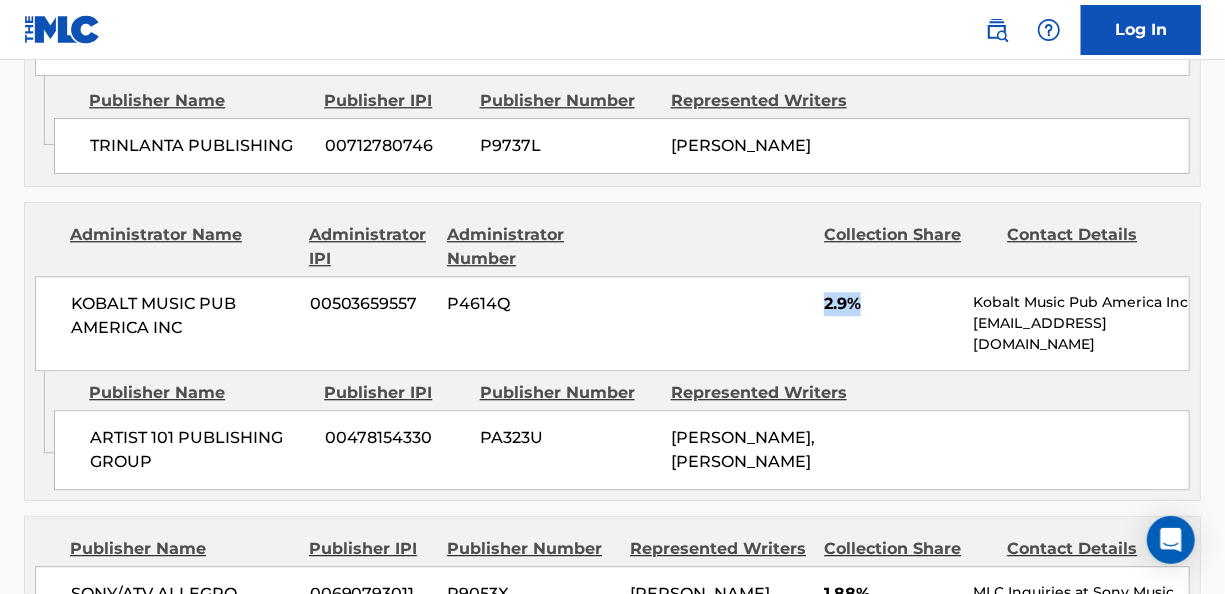 drag, startPoint x: 874, startPoint y: 280, endPoint x: 823, endPoint y: 273, distance: 51.47815 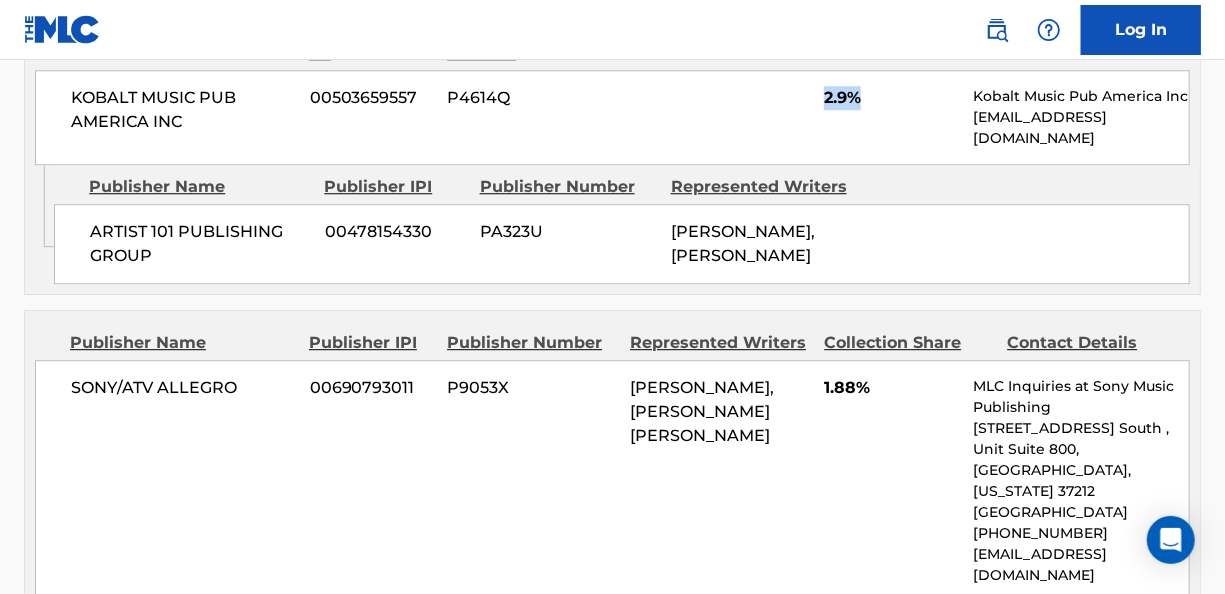 scroll, scrollTop: 2700, scrollLeft: 0, axis: vertical 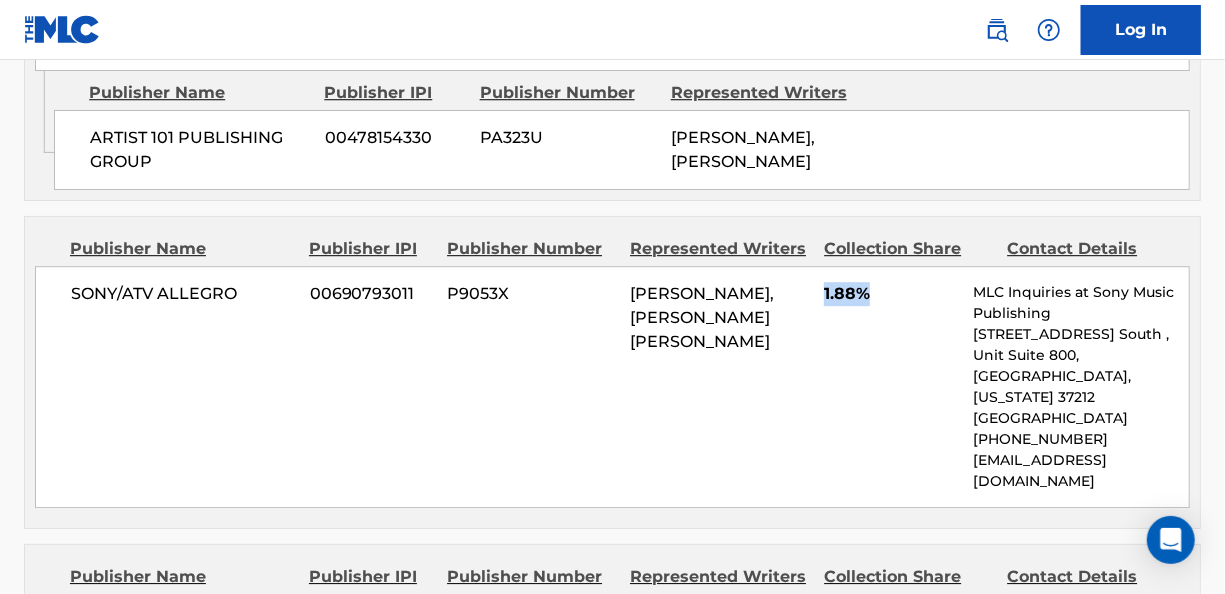 drag, startPoint x: 899, startPoint y: 282, endPoint x: 825, endPoint y: 287, distance: 74.168724 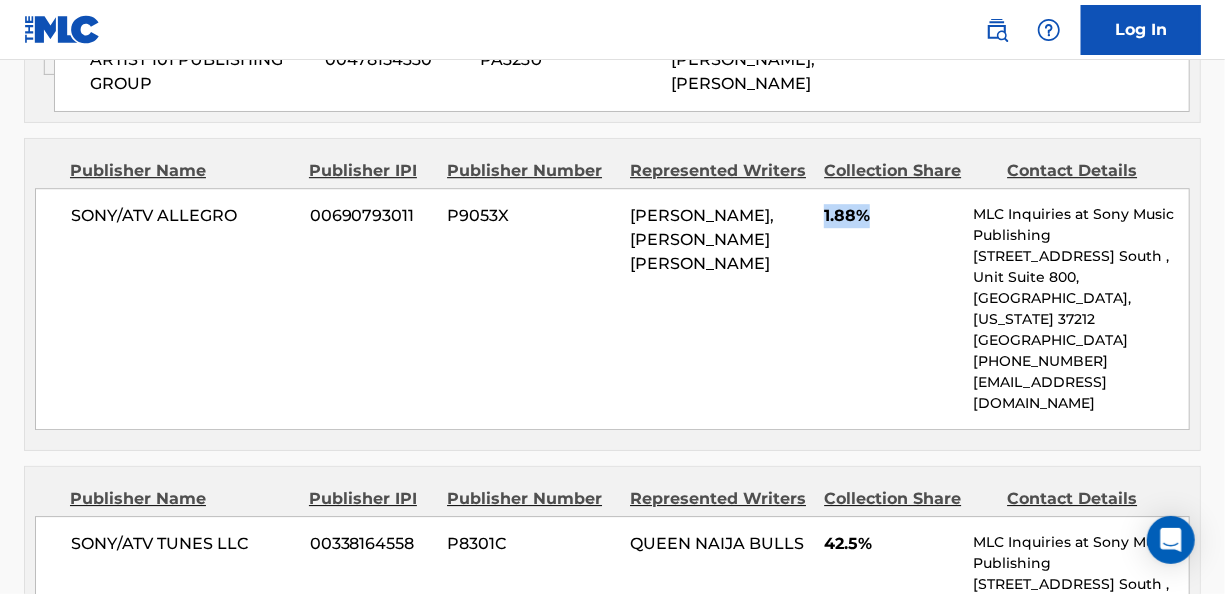 scroll, scrollTop: 3000, scrollLeft: 0, axis: vertical 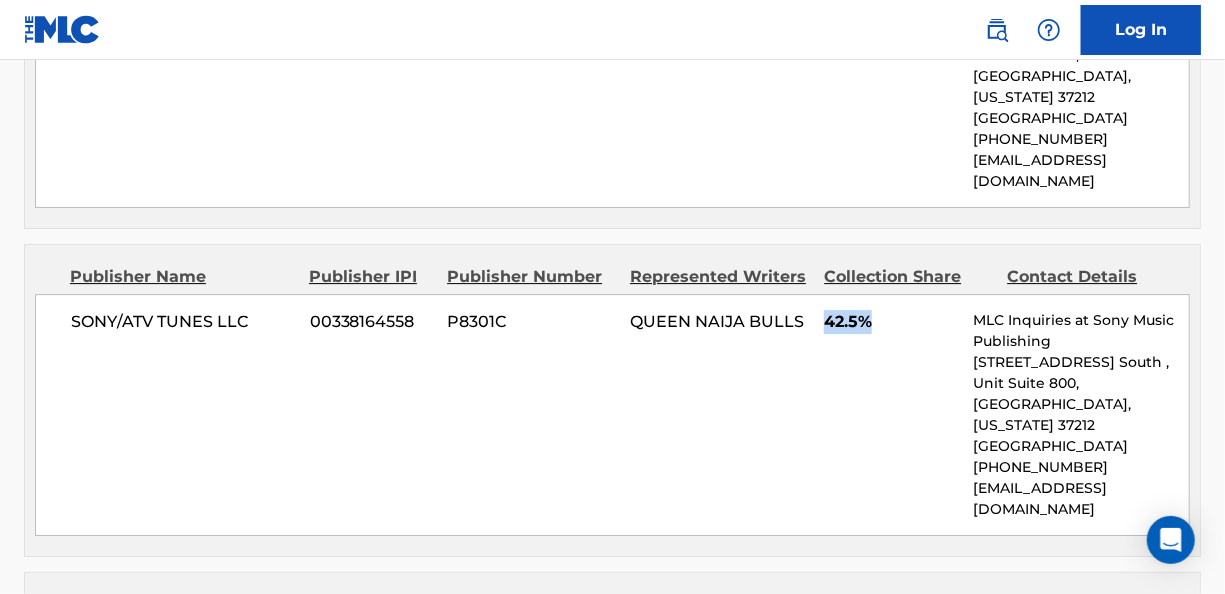 drag, startPoint x: 884, startPoint y: 268, endPoint x: 824, endPoint y: 266, distance: 60.033325 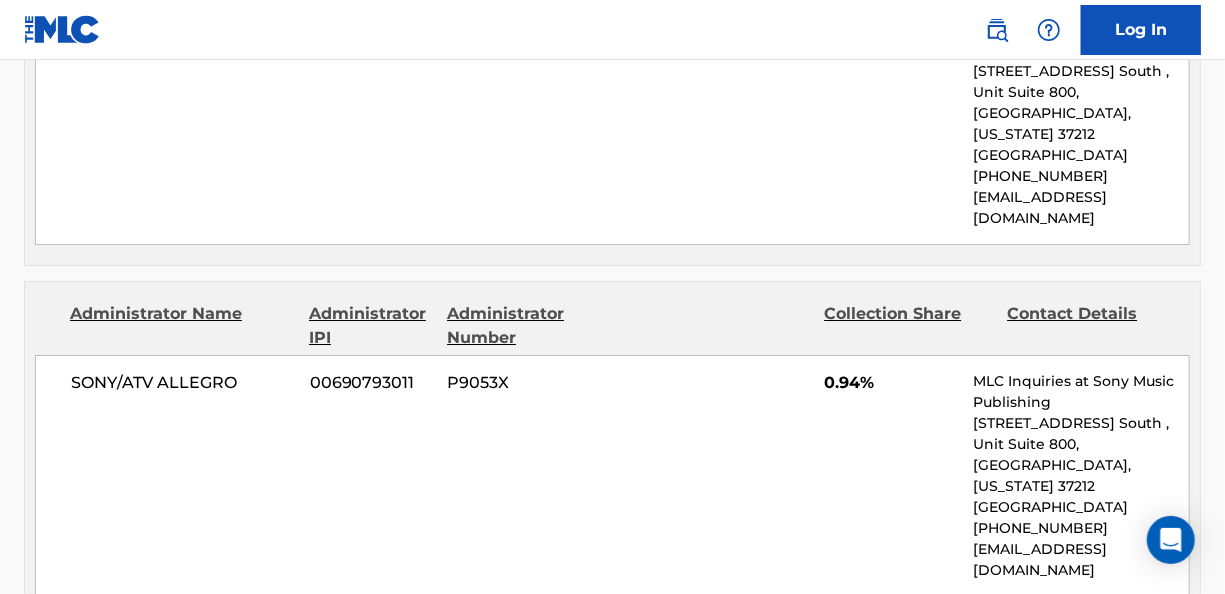 scroll, scrollTop: 3300, scrollLeft: 0, axis: vertical 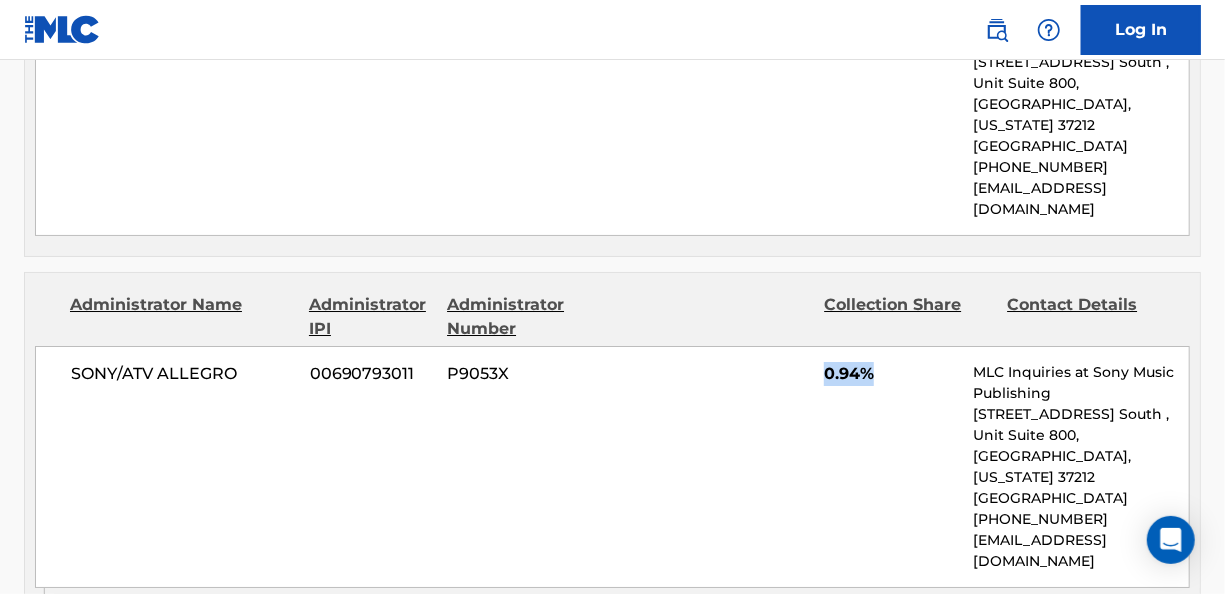 drag, startPoint x: 808, startPoint y: 284, endPoint x: 882, endPoint y: 279, distance: 74.168724 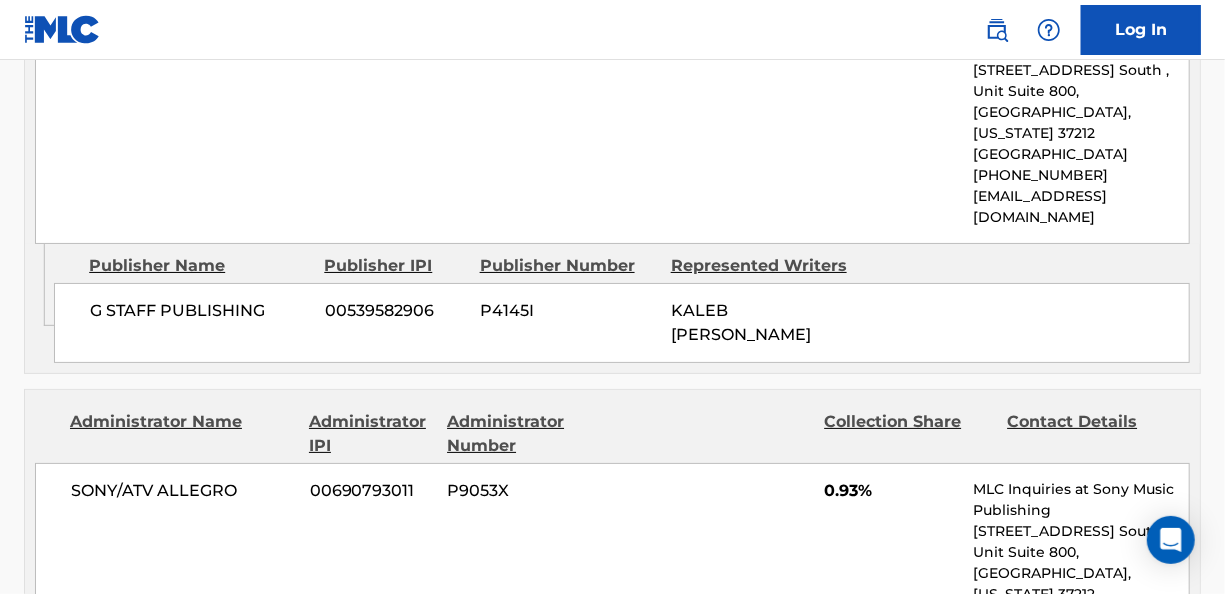 scroll, scrollTop: 3700, scrollLeft: 0, axis: vertical 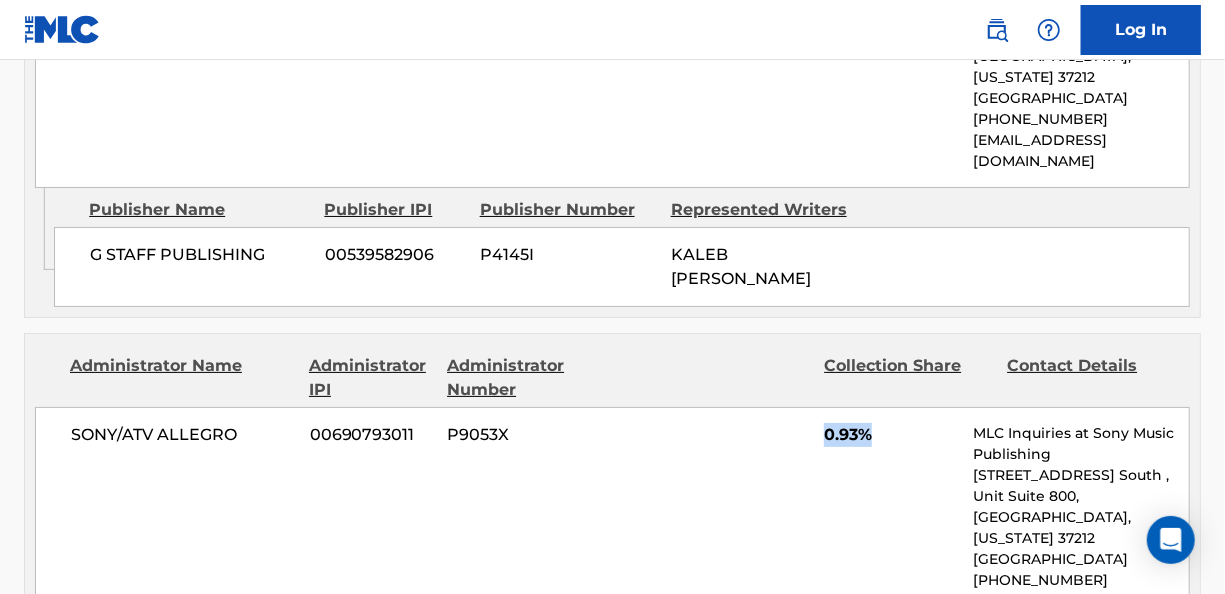 drag, startPoint x: 875, startPoint y: 283, endPoint x: 817, endPoint y: 292, distance: 58.694122 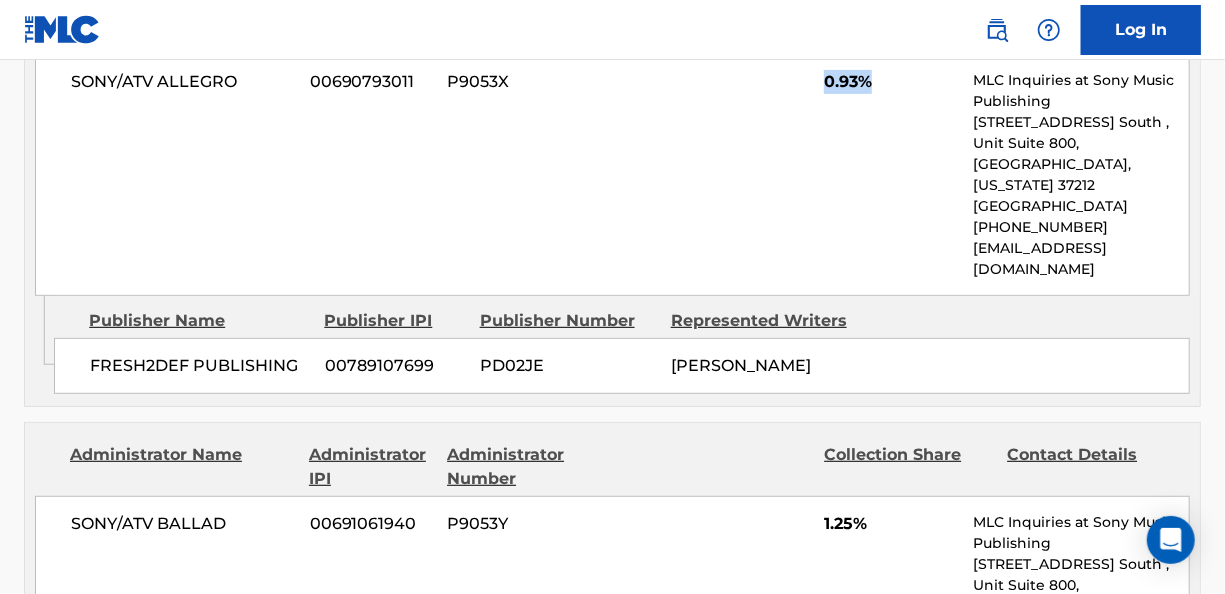 scroll, scrollTop: 4100, scrollLeft: 0, axis: vertical 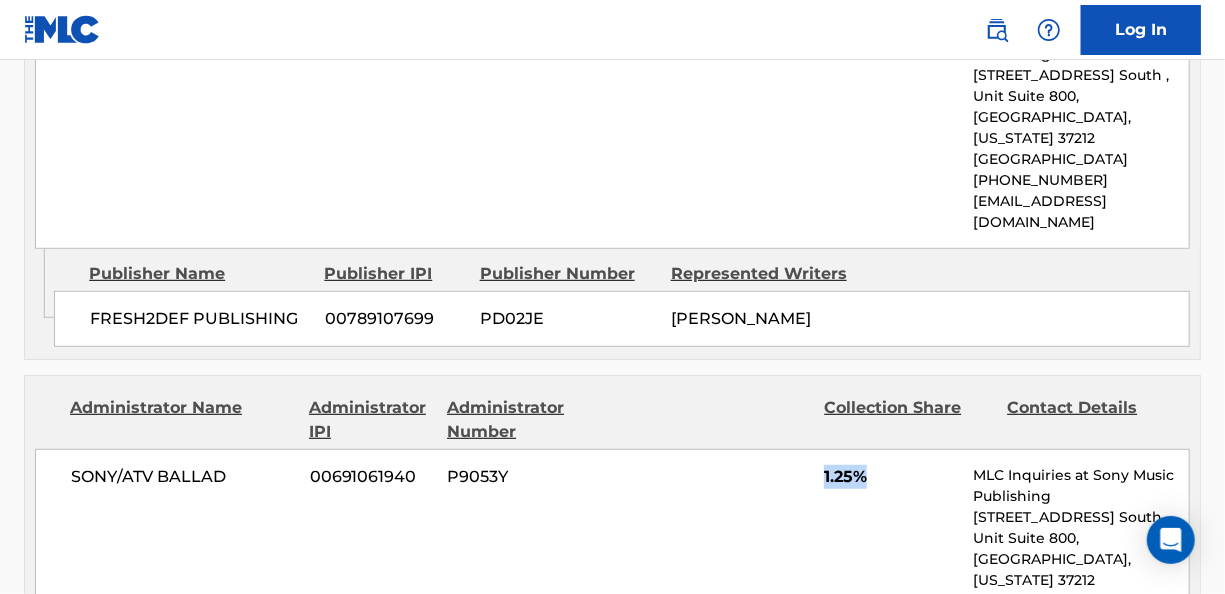 drag, startPoint x: 818, startPoint y: 296, endPoint x: 865, endPoint y: 290, distance: 47.38143 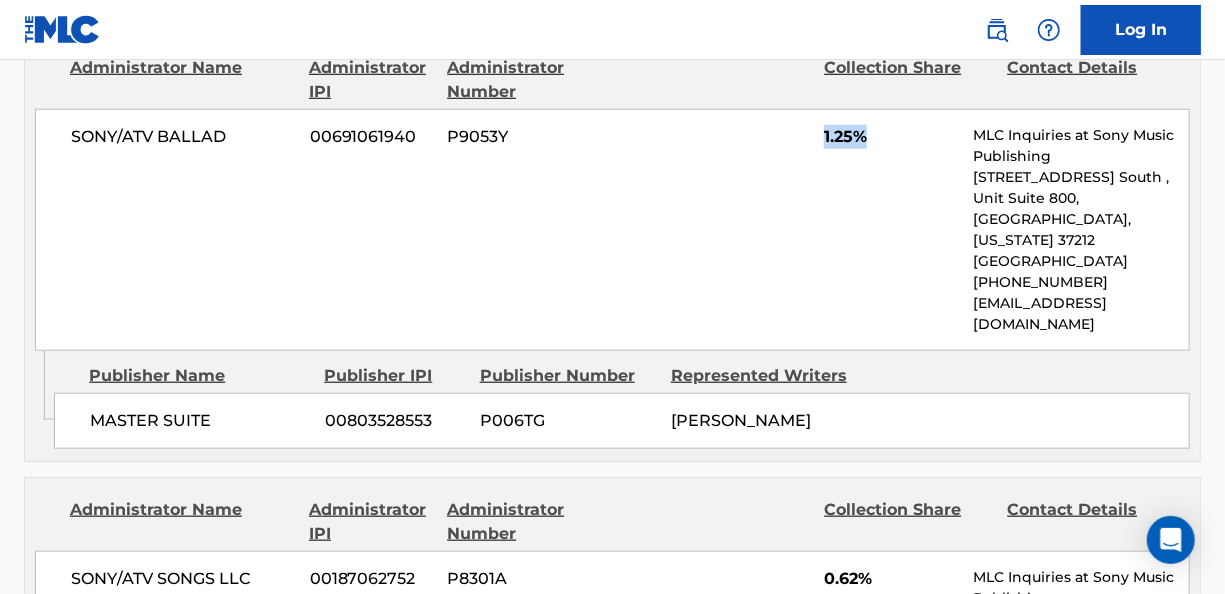 scroll, scrollTop: 4500, scrollLeft: 0, axis: vertical 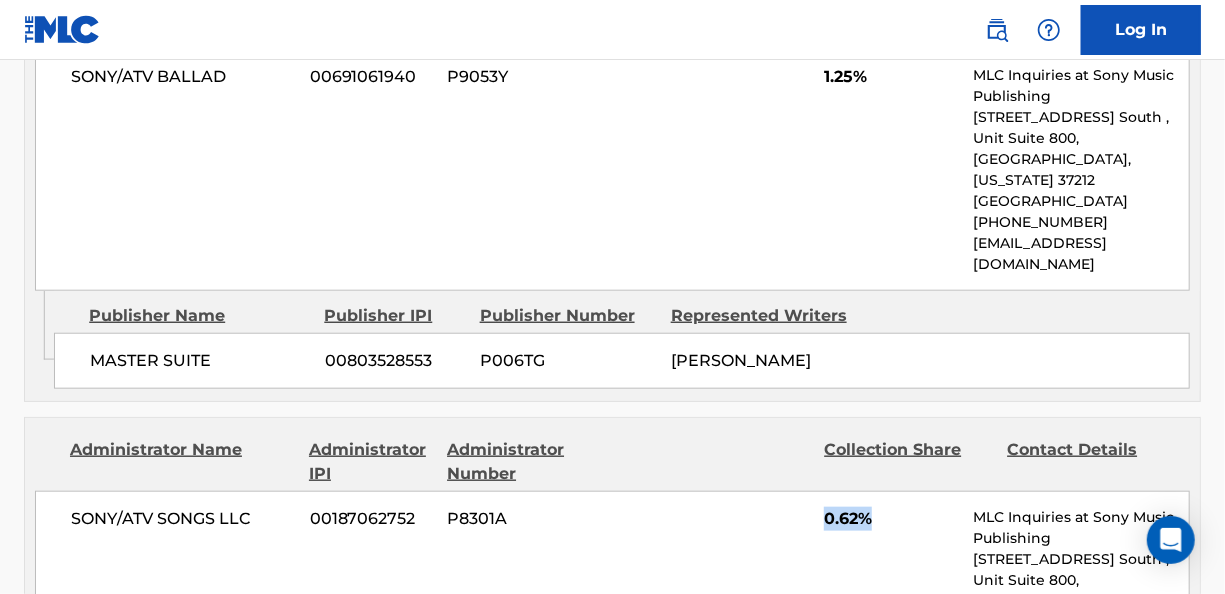 drag, startPoint x: 904, startPoint y: 295, endPoint x: 827, endPoint y: 300, distance: 77.16217 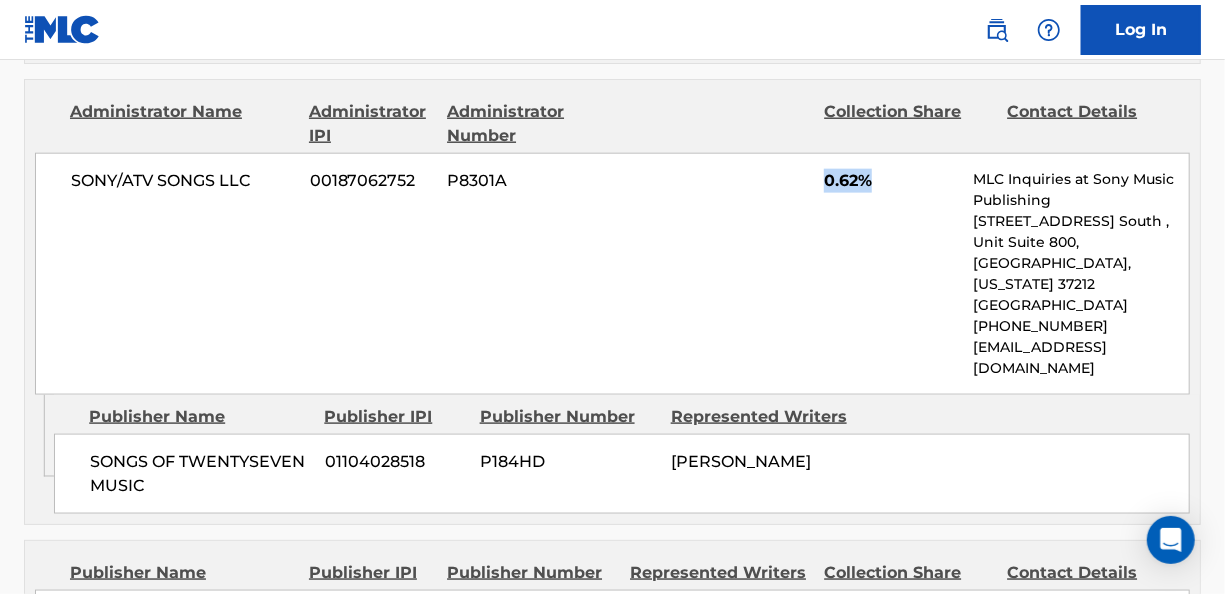scroll, scrollTop: 4900, scrollLeft: 0, axis: vertical 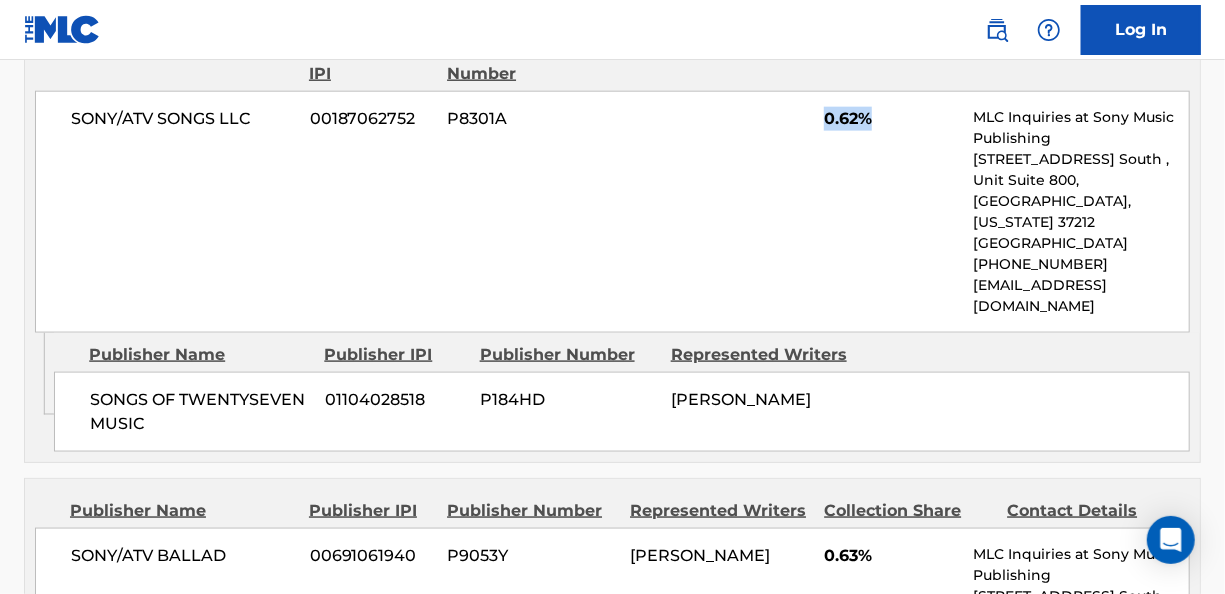 drag, startPoint x: 885, startPoint y: 297, endPoint x: 816, endPoint y: 298, distance: 69.00725 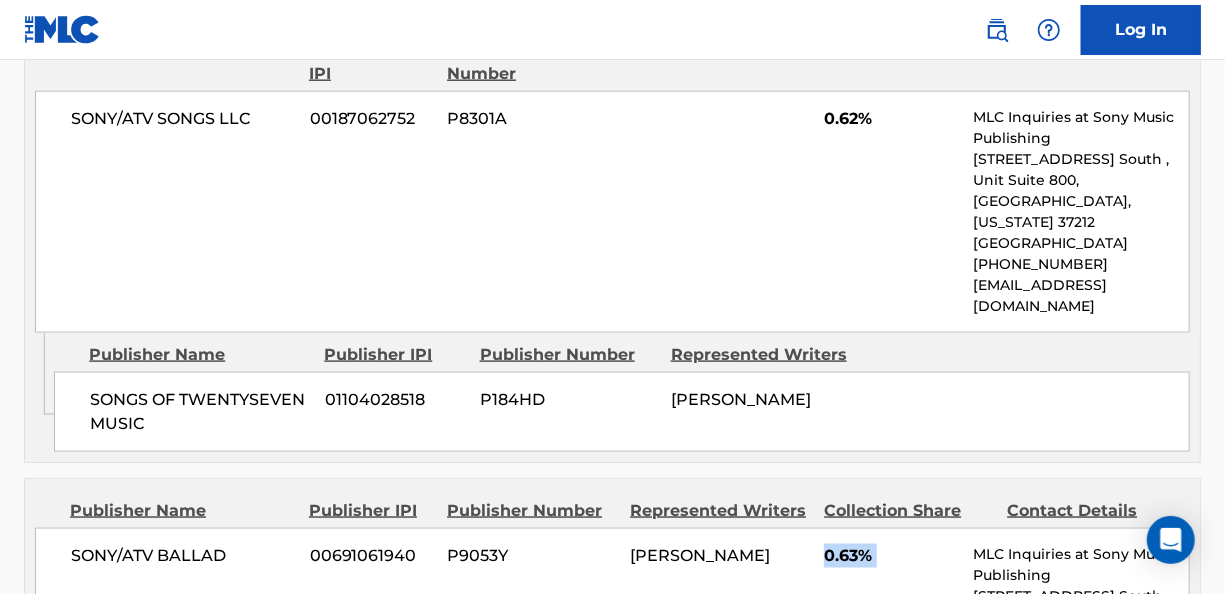 drag, startPoint x: 818, startPoint y: 295, endPoint x: 866, endPoint y: 300, distance: 48.259712 